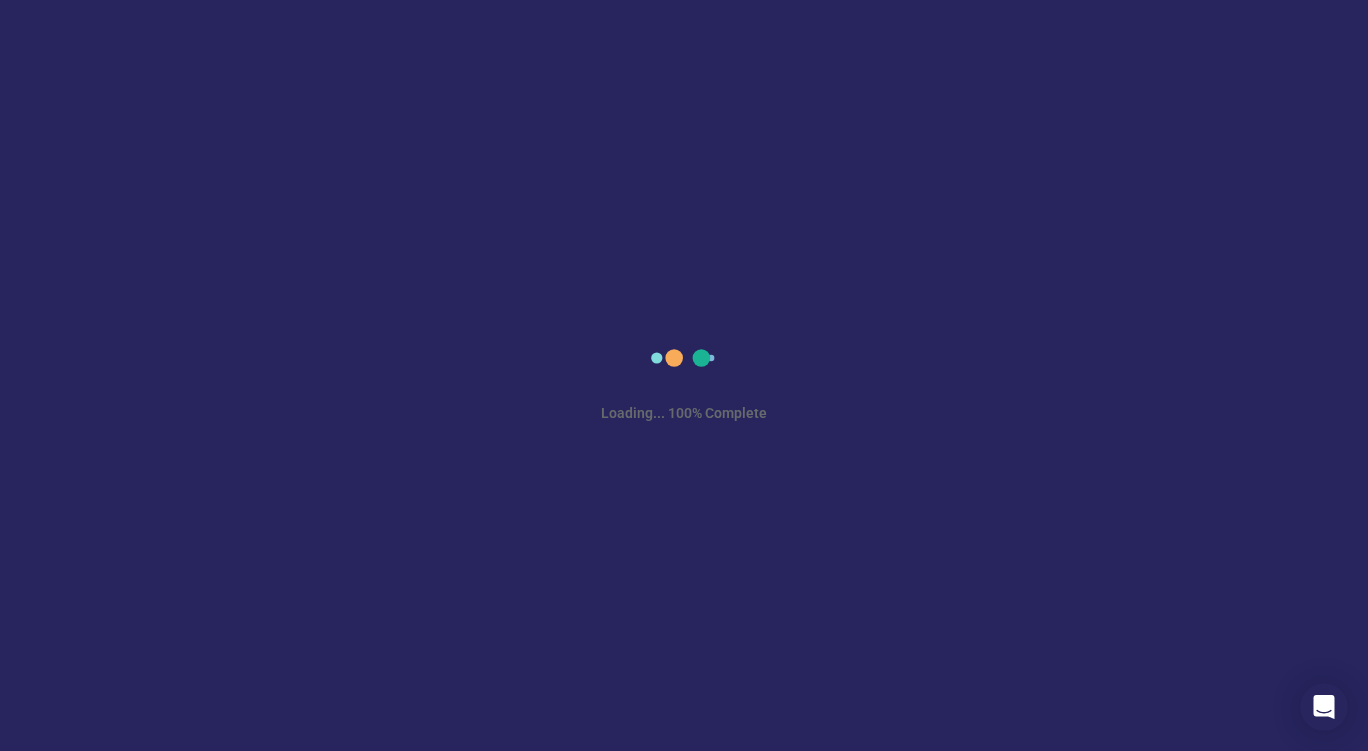scroll, scrollTop: 0, scrollLeft: 0, axis: both 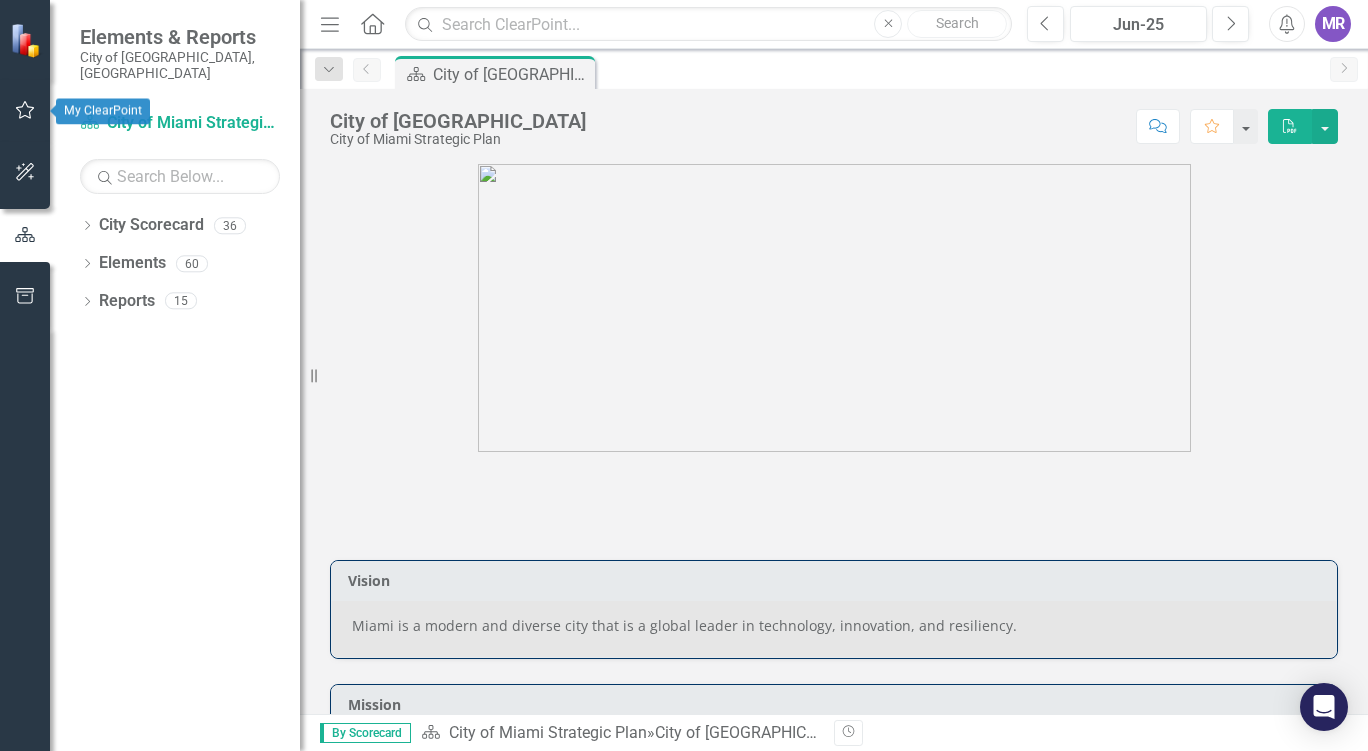 click 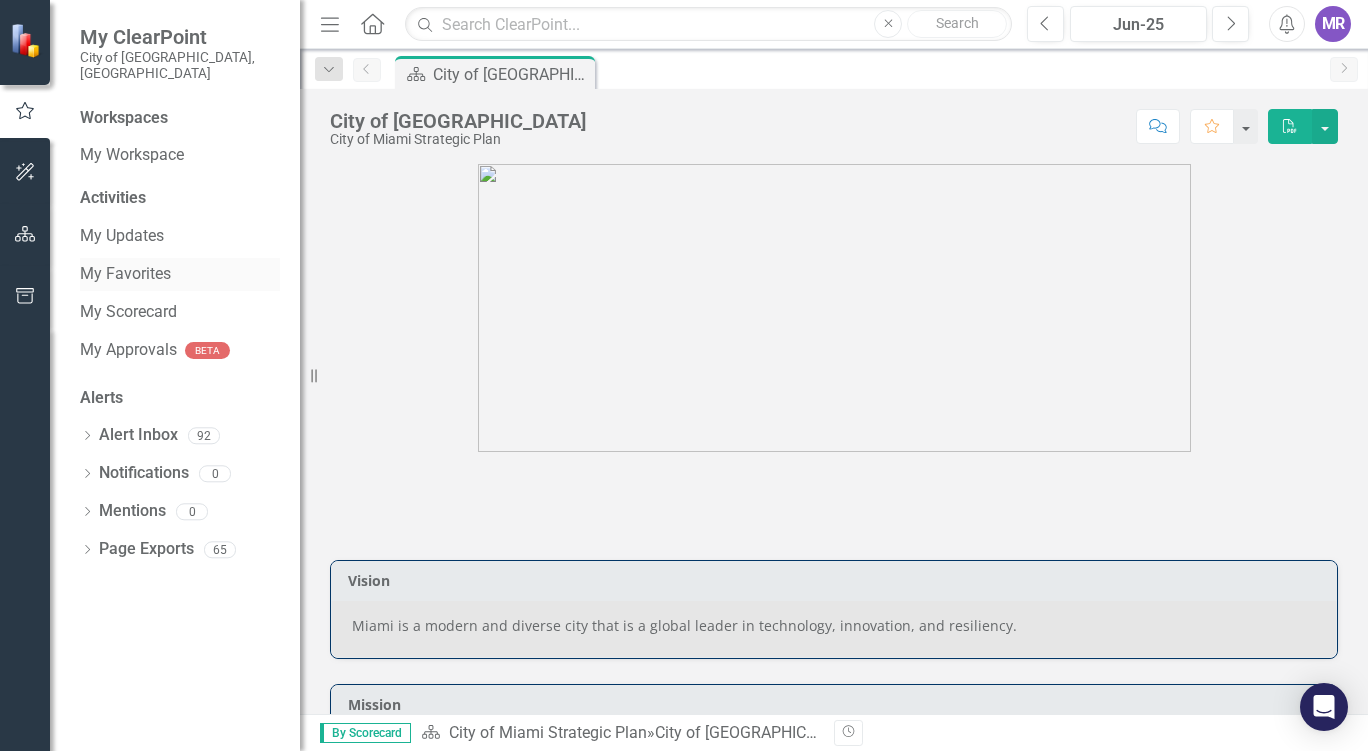 click on "My Favorites" at bounding box center (180, 274) 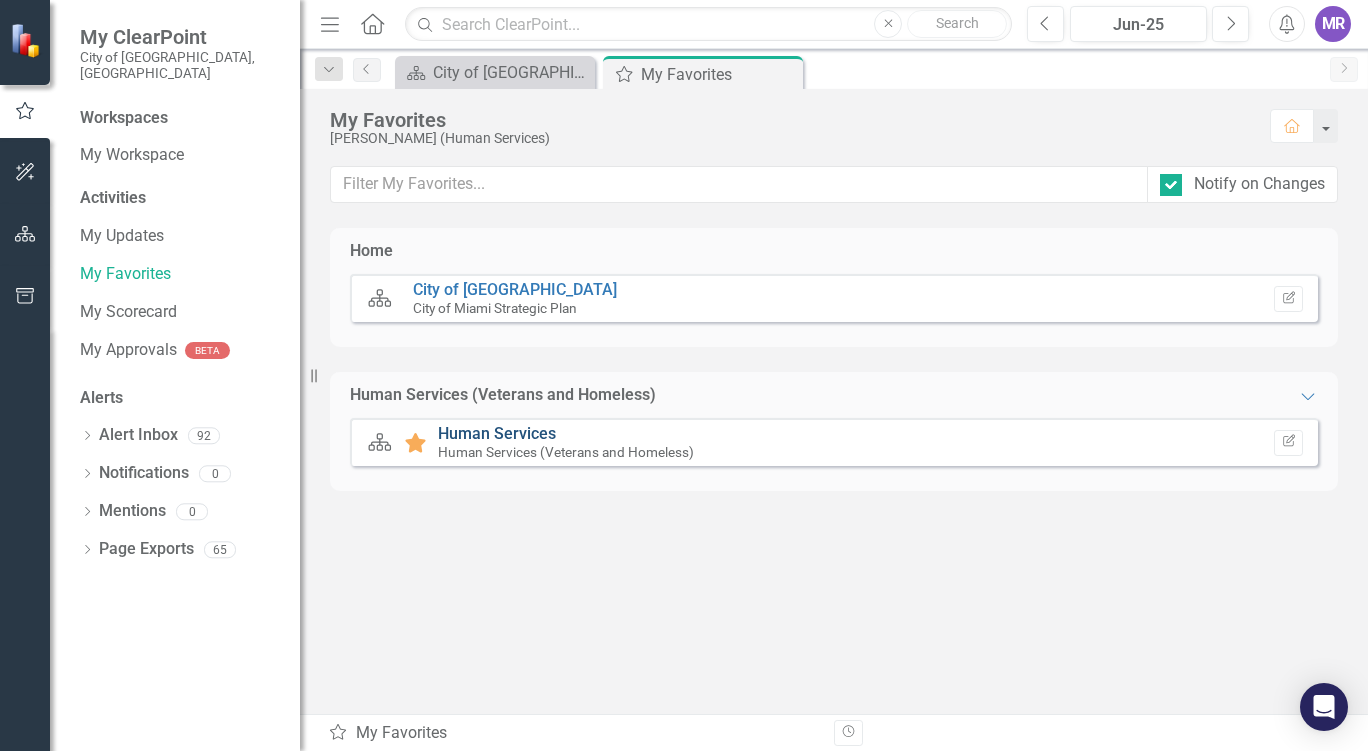 click on "Human Services" at bounding box center (497, 433) 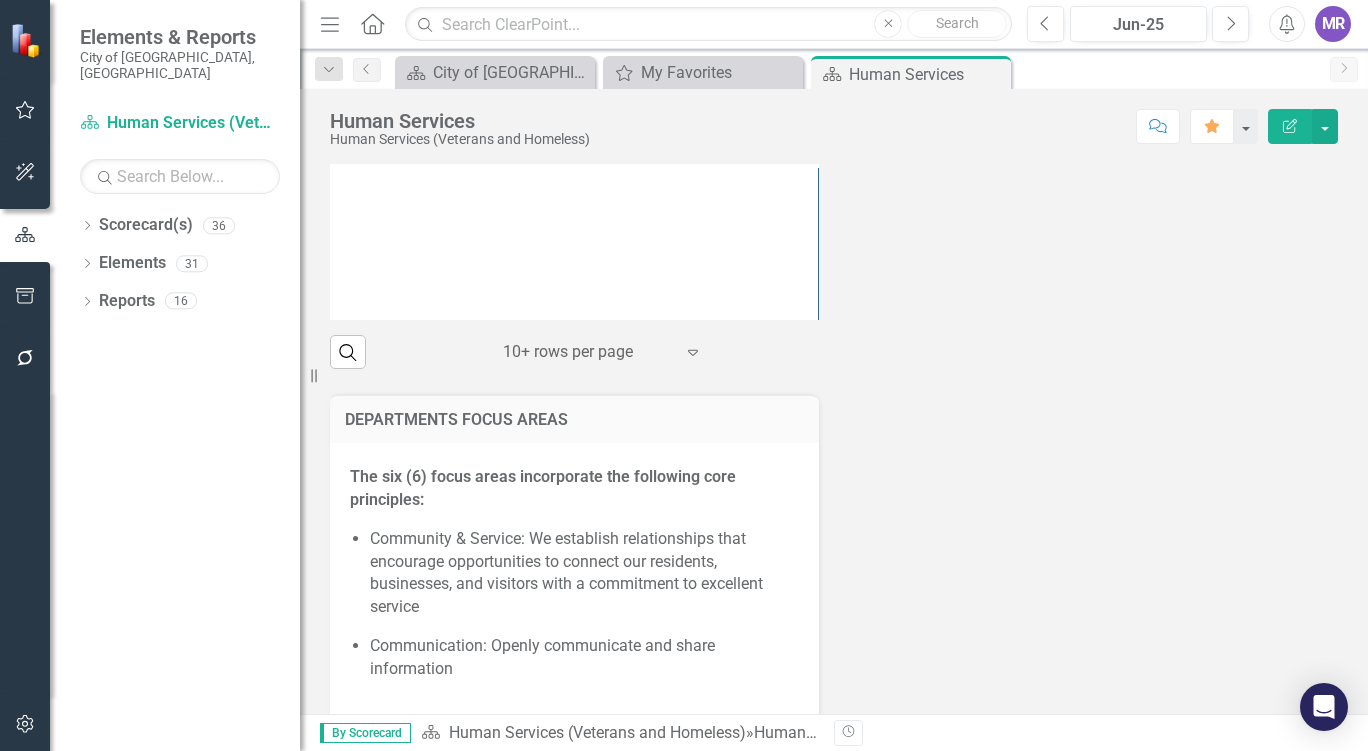scroll, scrollTop: 1367, scrollLeft: 0, axis: vertical 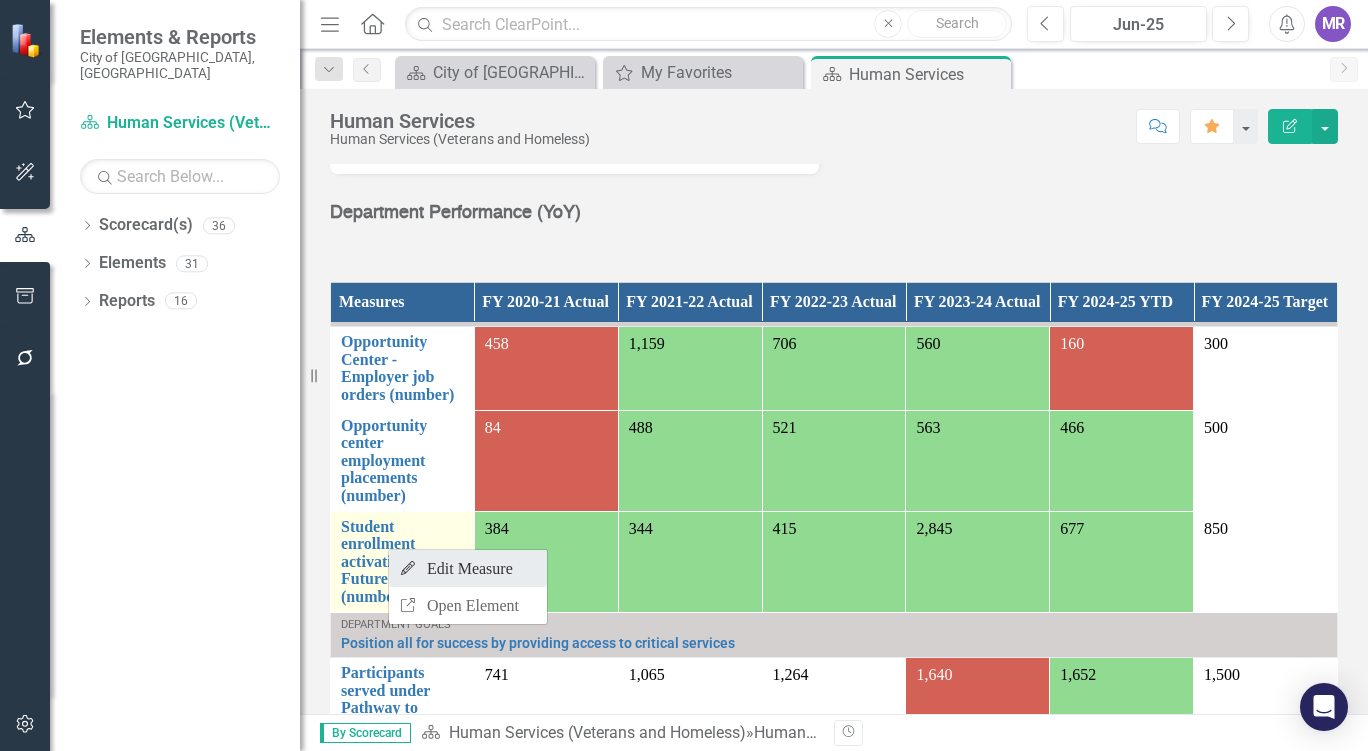 click on "Edit Edit Measure" at bounding box center (468, 568) 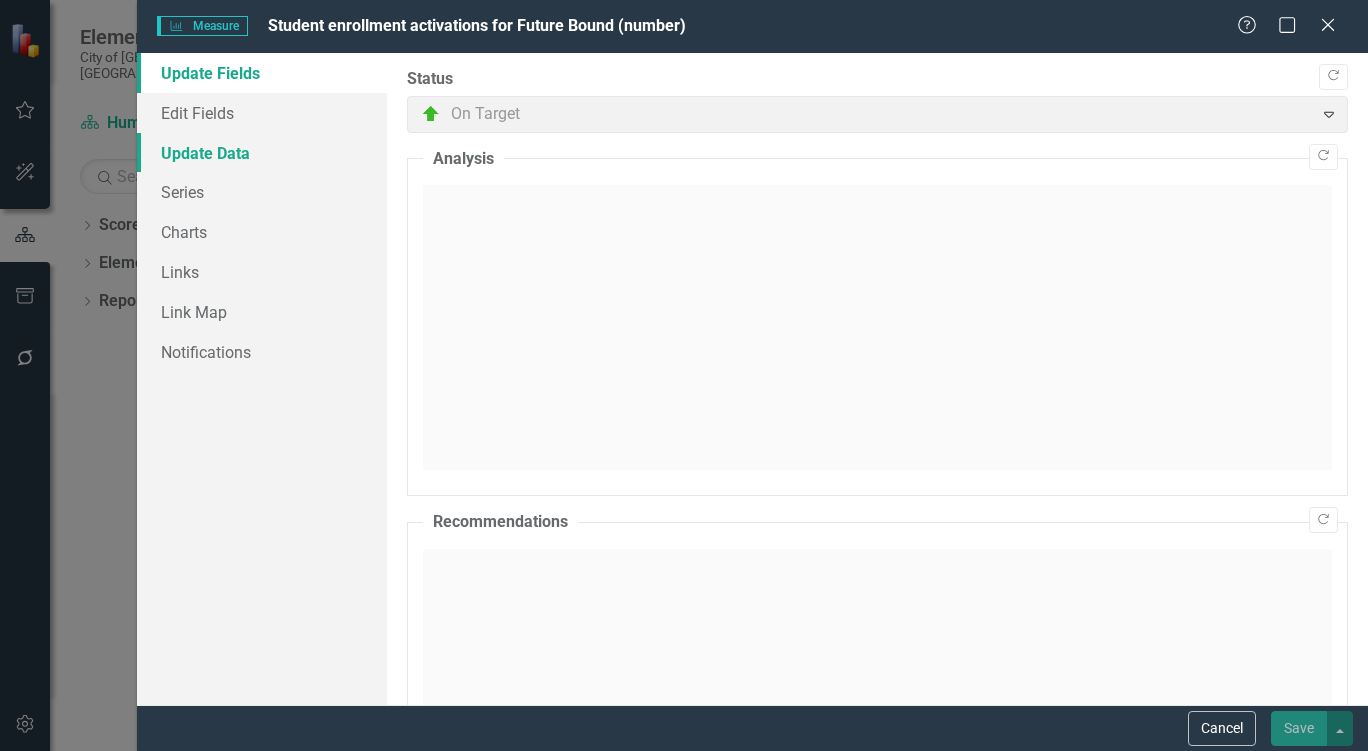 click on "Update  Data" at bounding box center (262, 153) 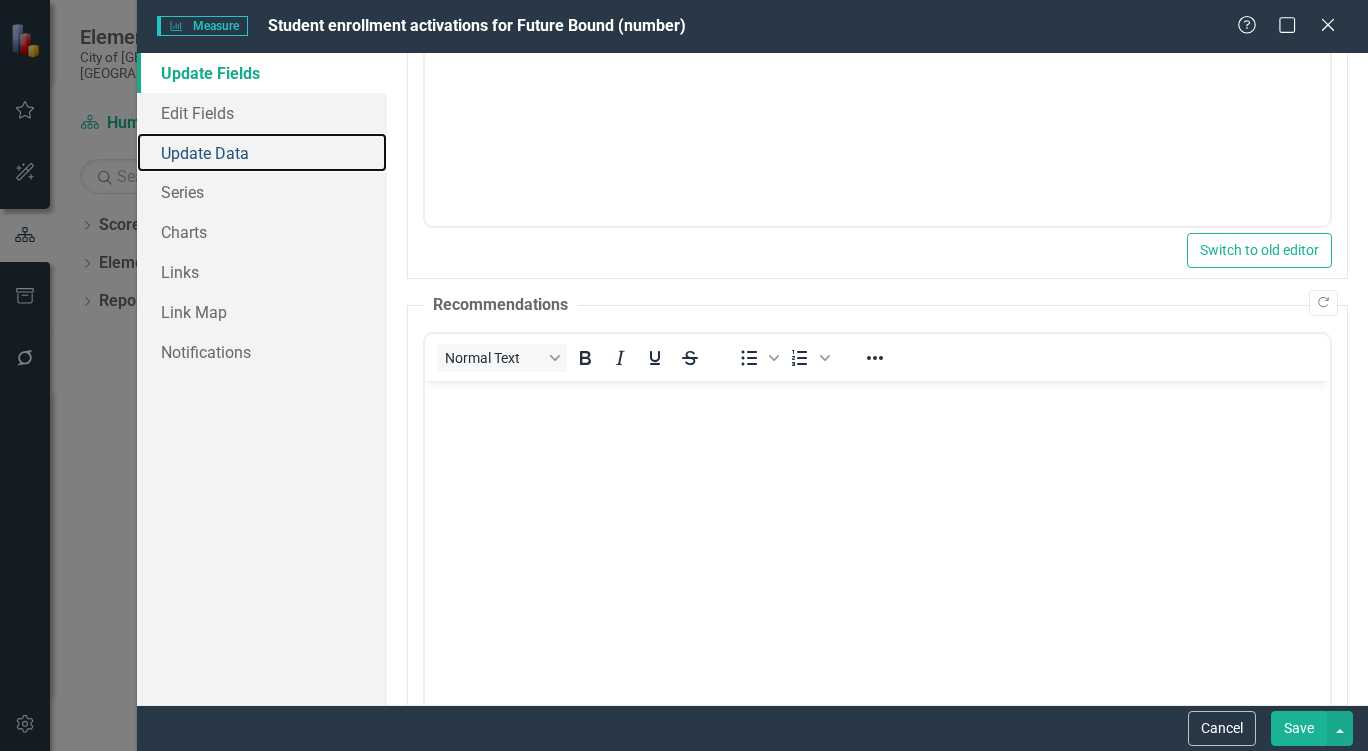 scroll, scrollTop: 0, scrollLeft: 0, axis: both 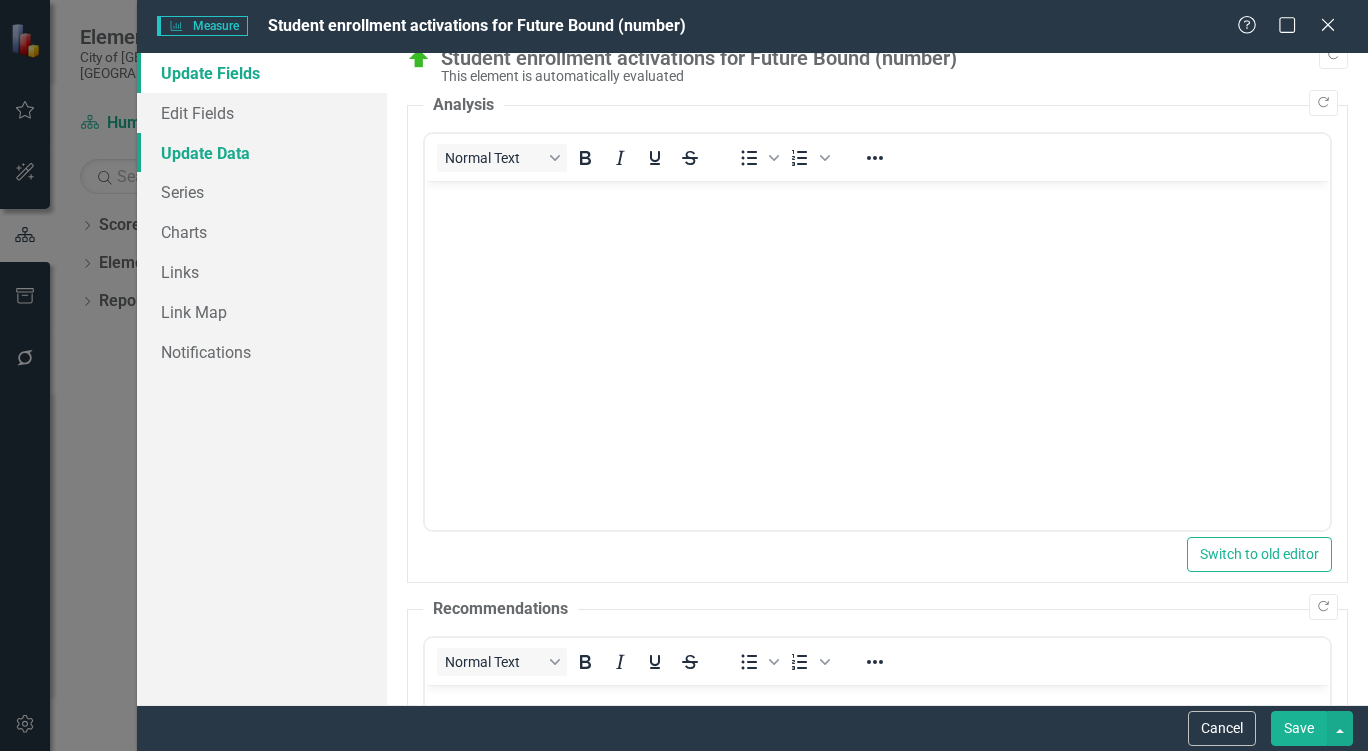 click on "Update  Data" at bounding box center [262, 153] 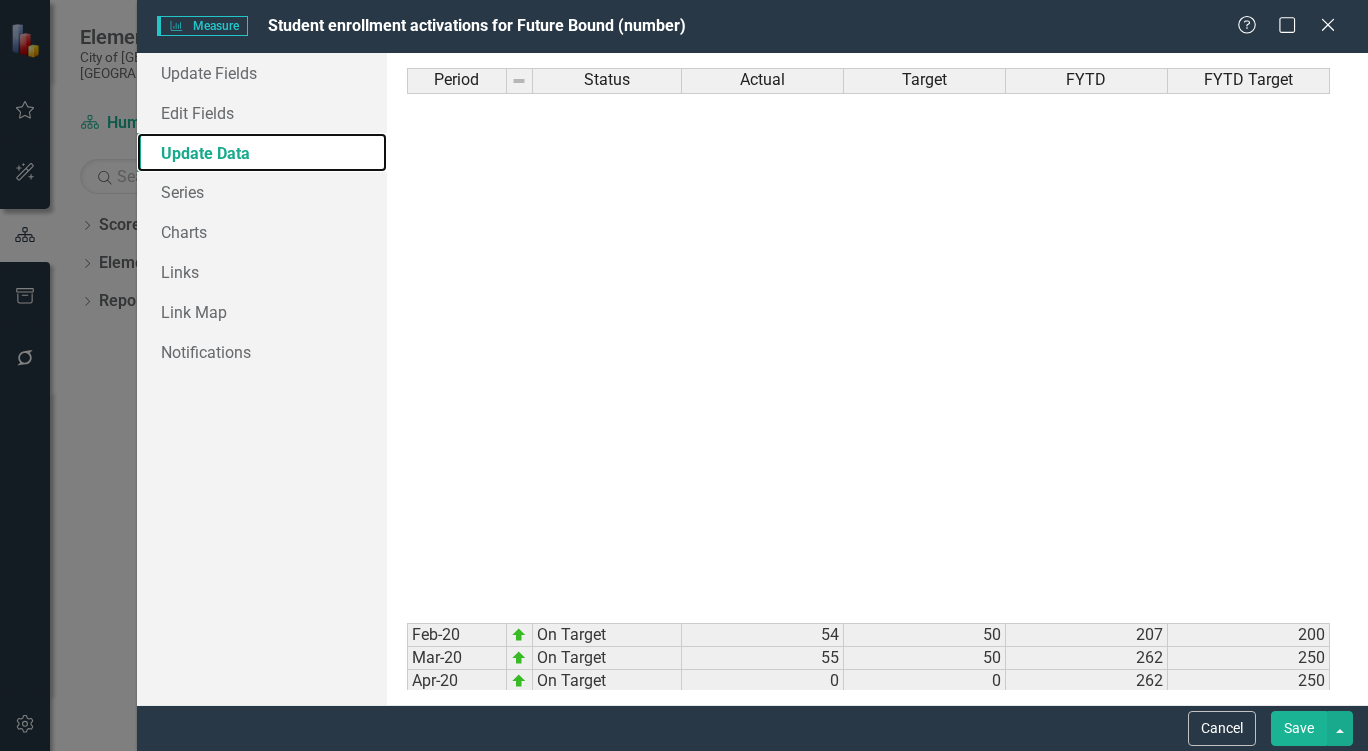 scroll, scrollTop: 824, scrollLeft: 0, axis: vertical 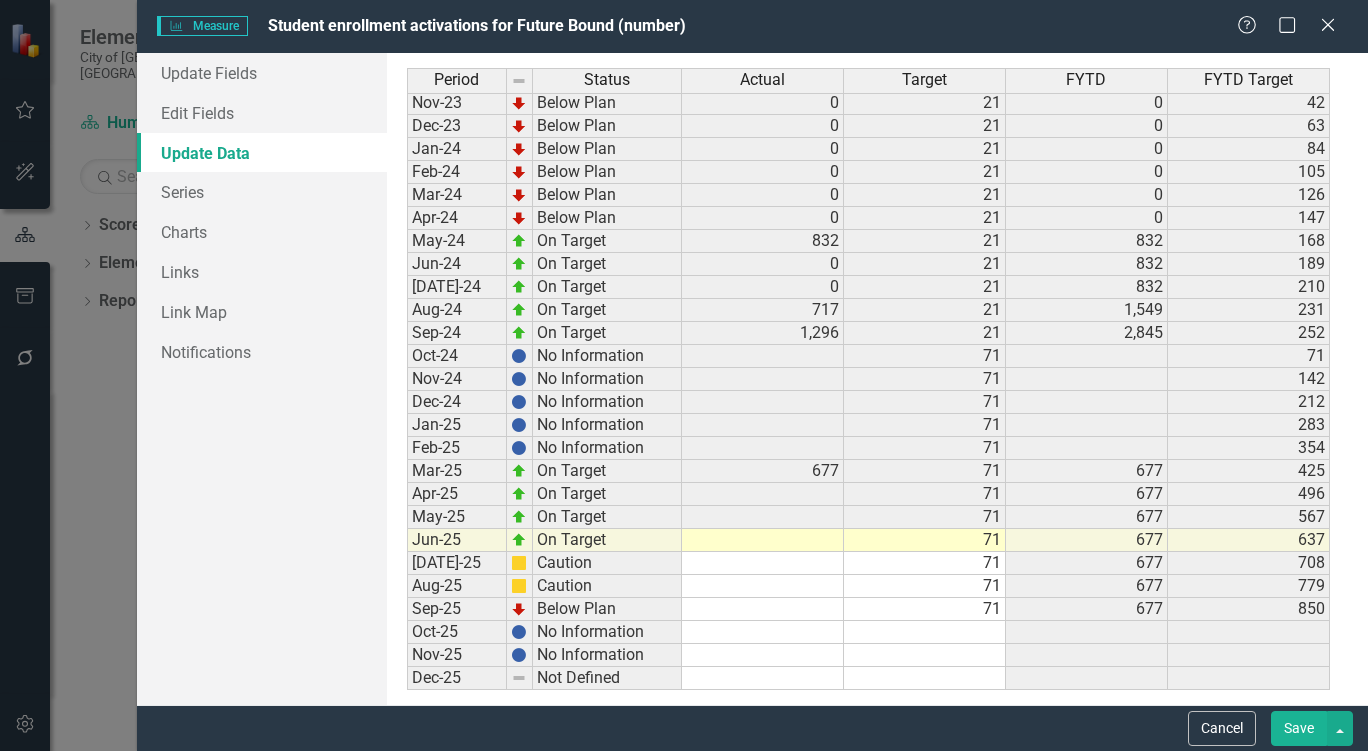 click at bounding box center (763, 540) 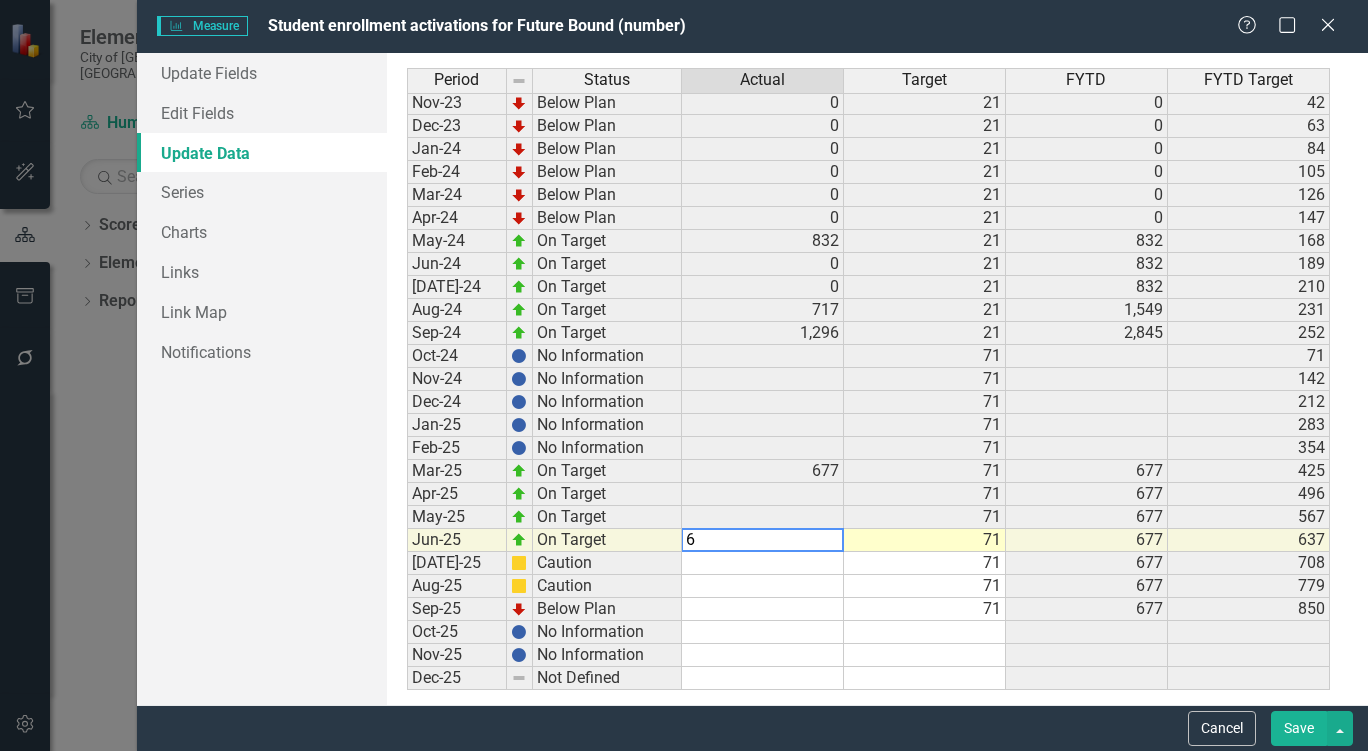 type on "6" 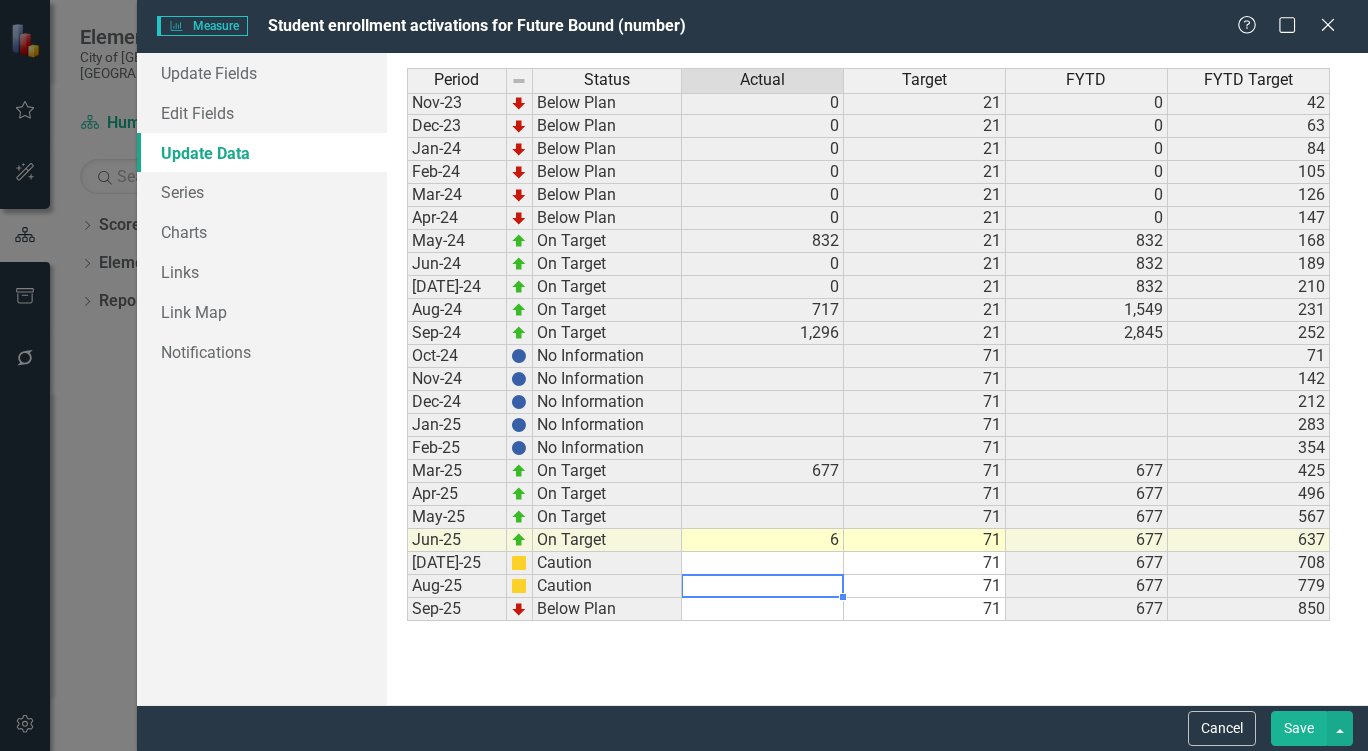scroll, scrollTop: 1190, scrollLeft: 0, axis: vertical 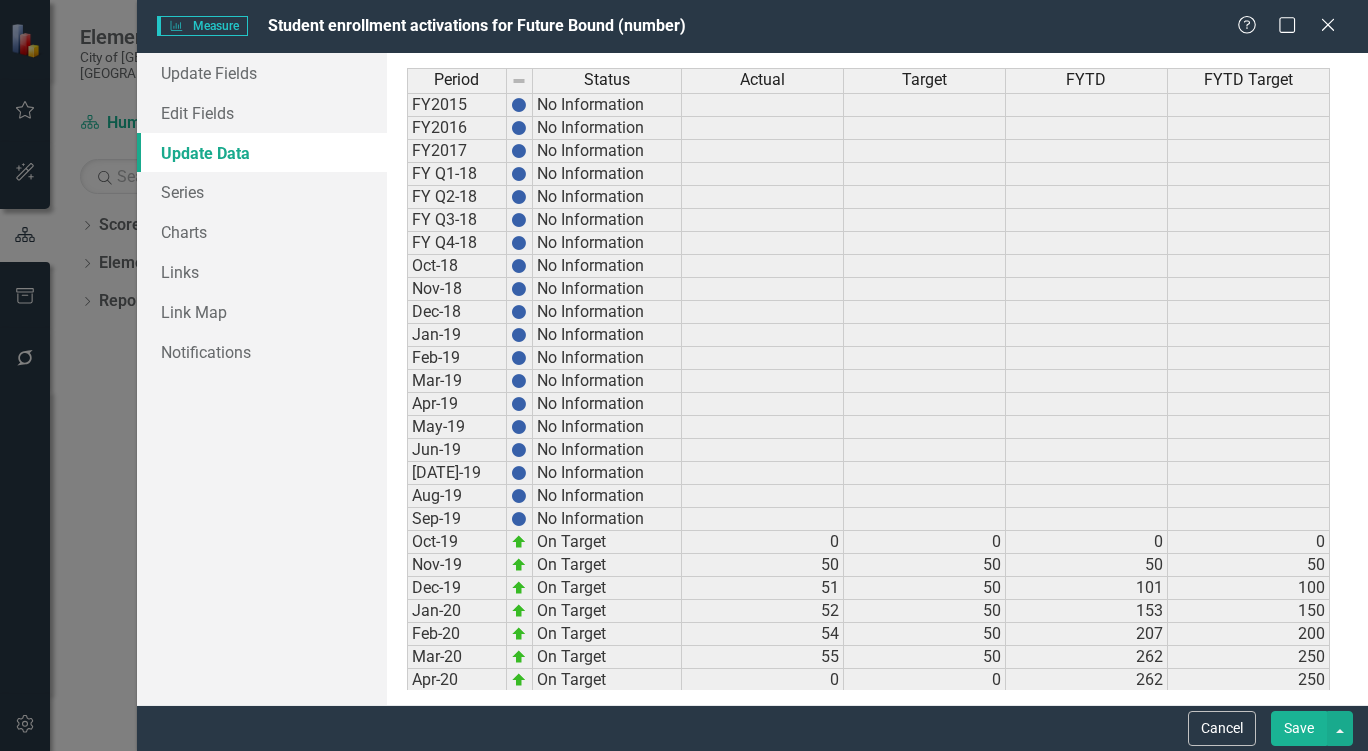 click on "Save" at bounding box center [1299, 728] 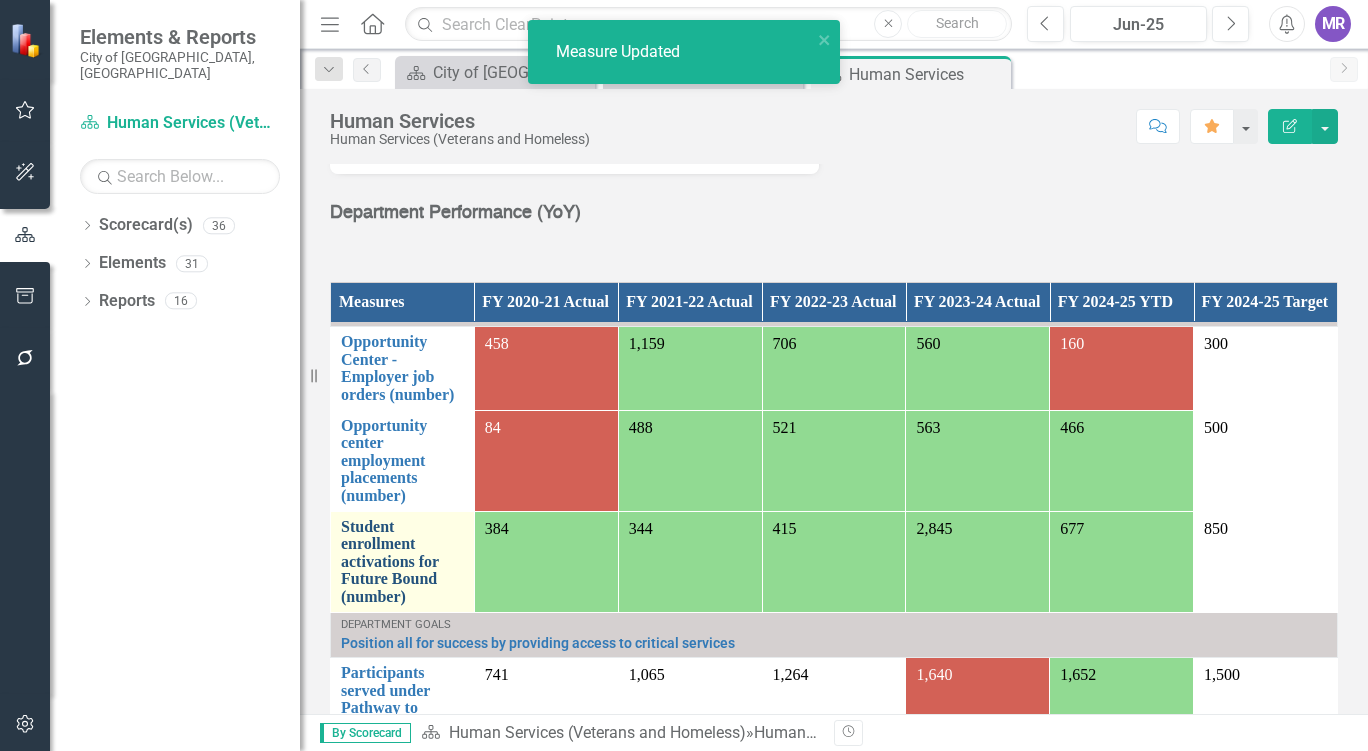 click on "Student enrollment activations for Future Bound (number)" at bounding box center (402, 562) 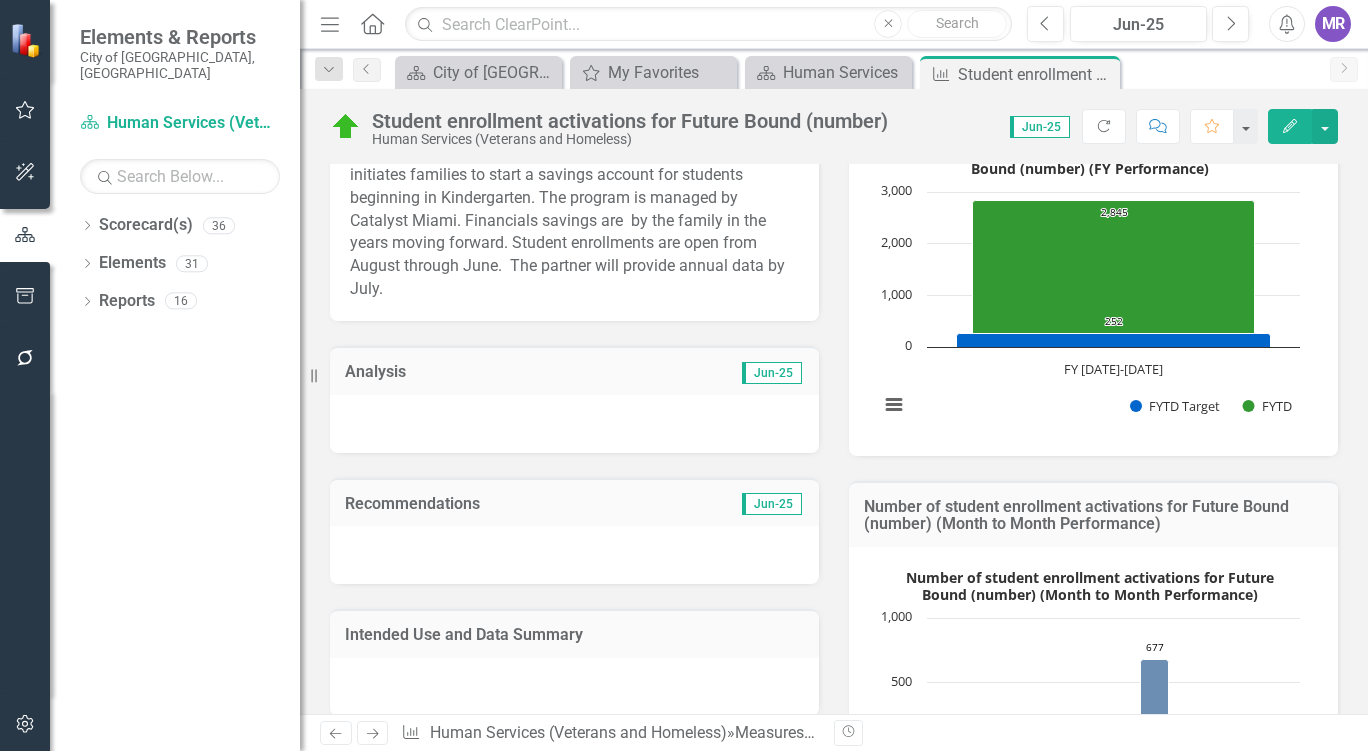 scroll, scrollTop: 457, scrollLeft: 0, axis: vertical 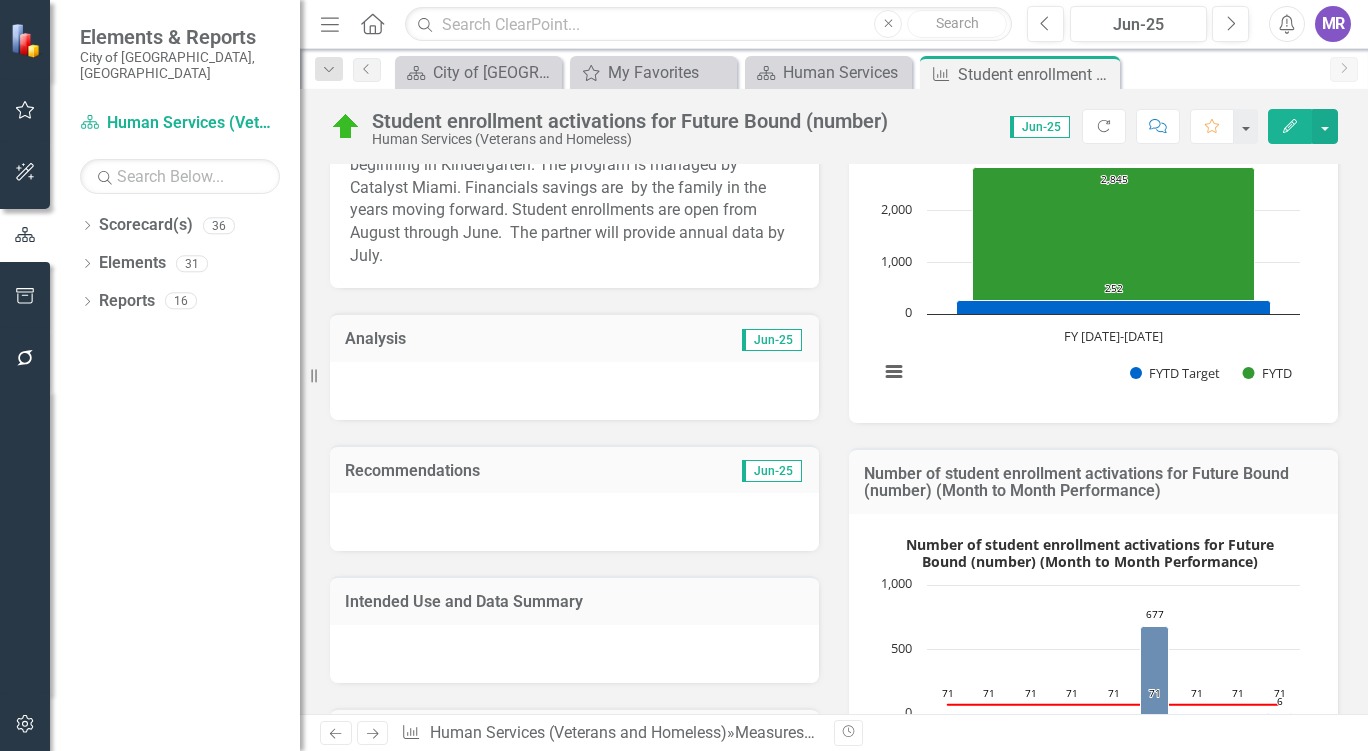 click at bounding box center [574, 391] 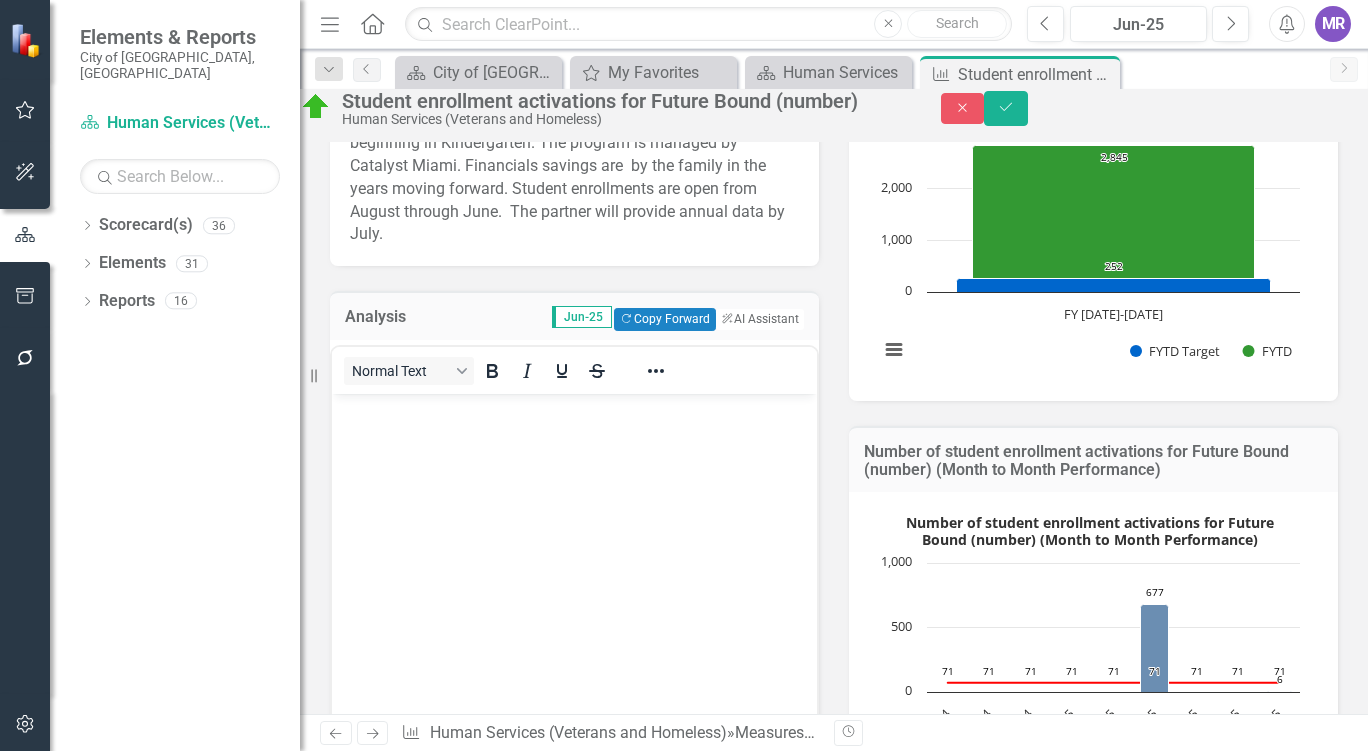 scroll, scrollTop: 0, scrollLeft: 0, axis: both 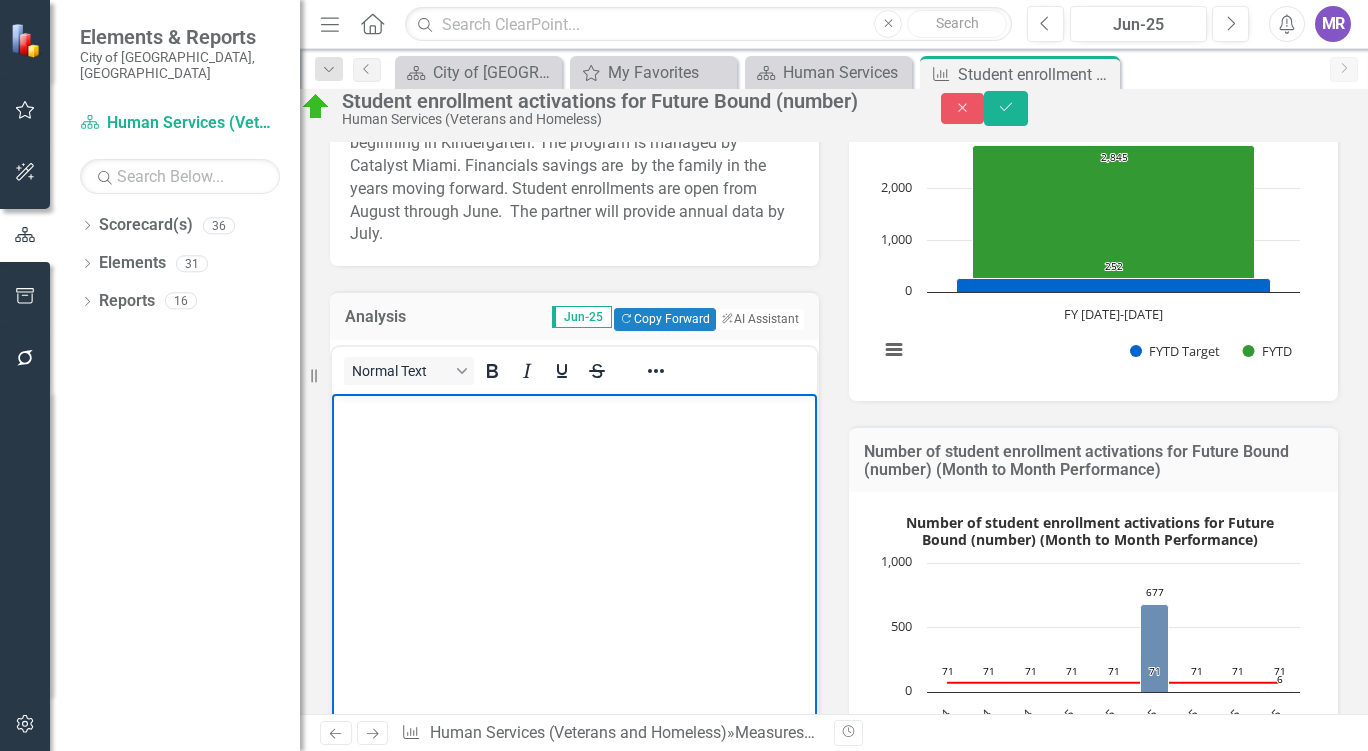 click at bounding box center (574, 543) 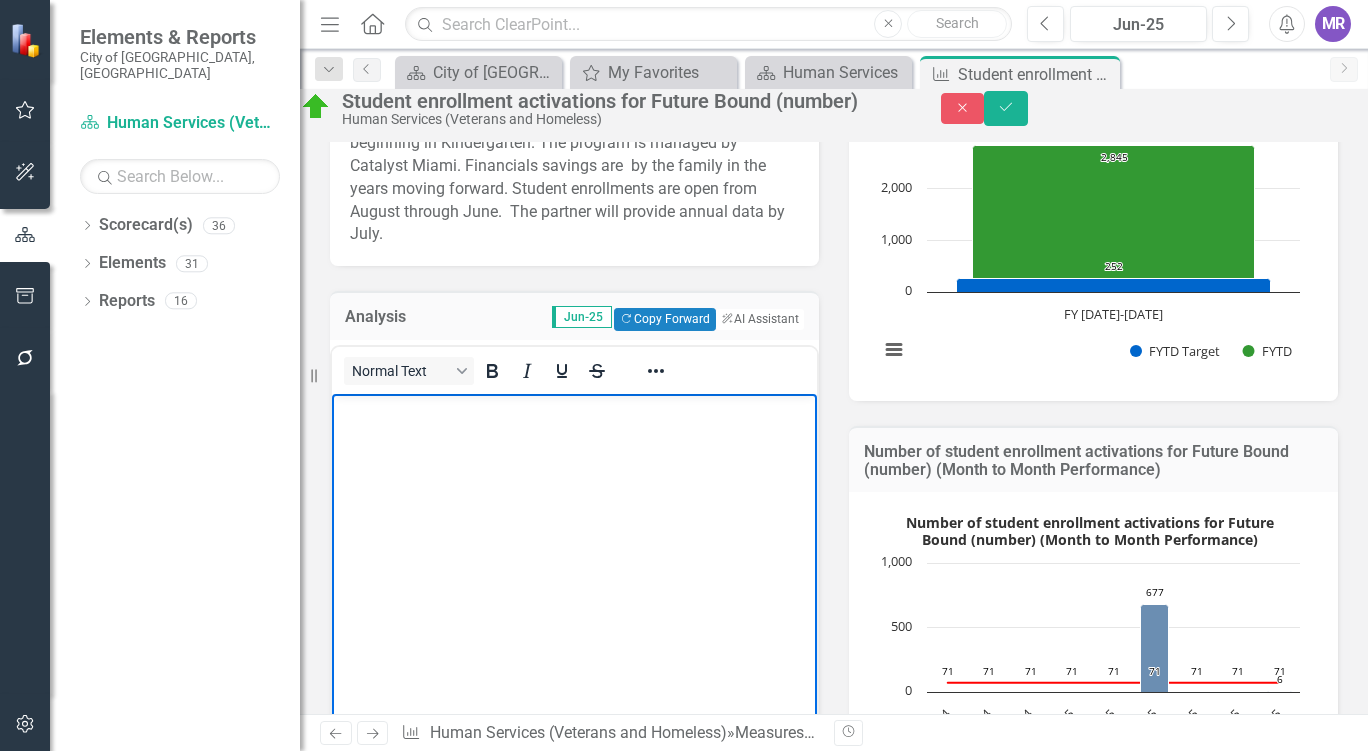 type 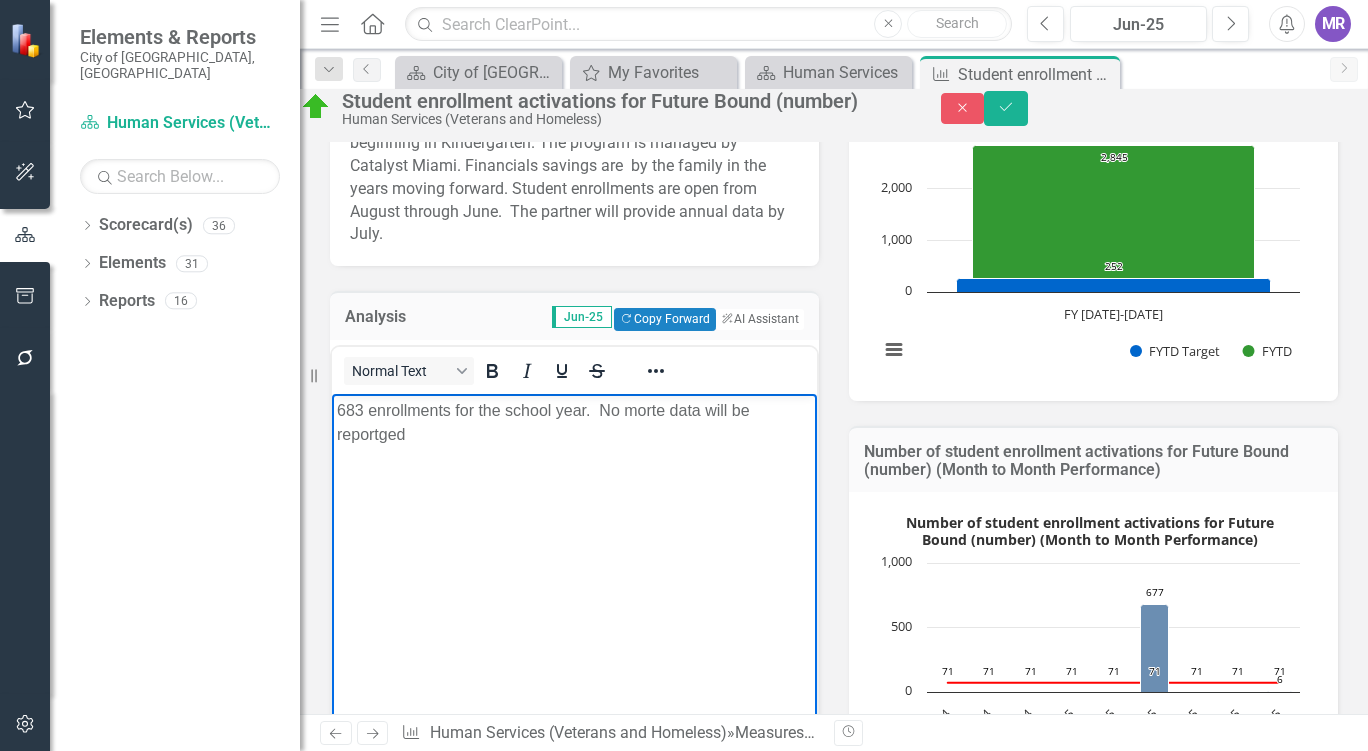 click on "683 enrollments for the school year.  No morte data will be reportged" at bounding box center [574, 422] 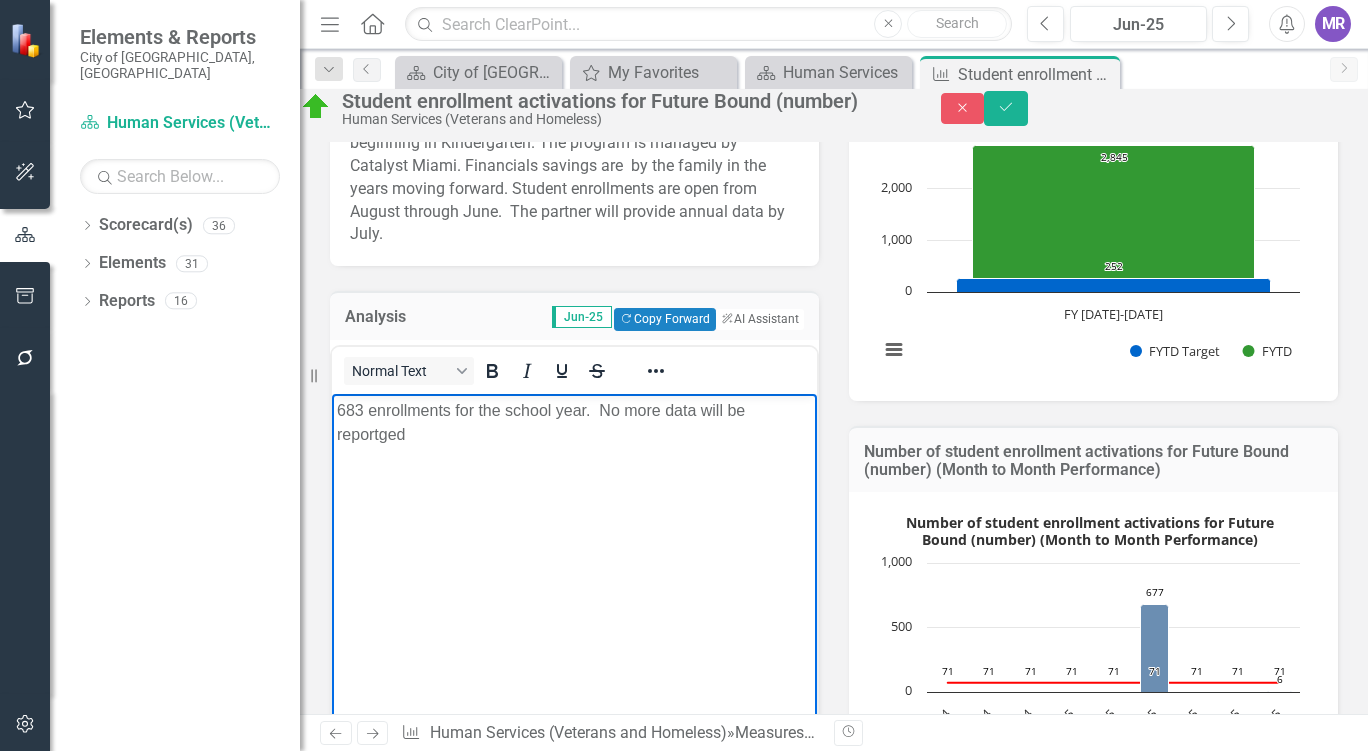 click on "683 enrollments for the school year.  No more data will be reportged" at bounding box center [574, 422] 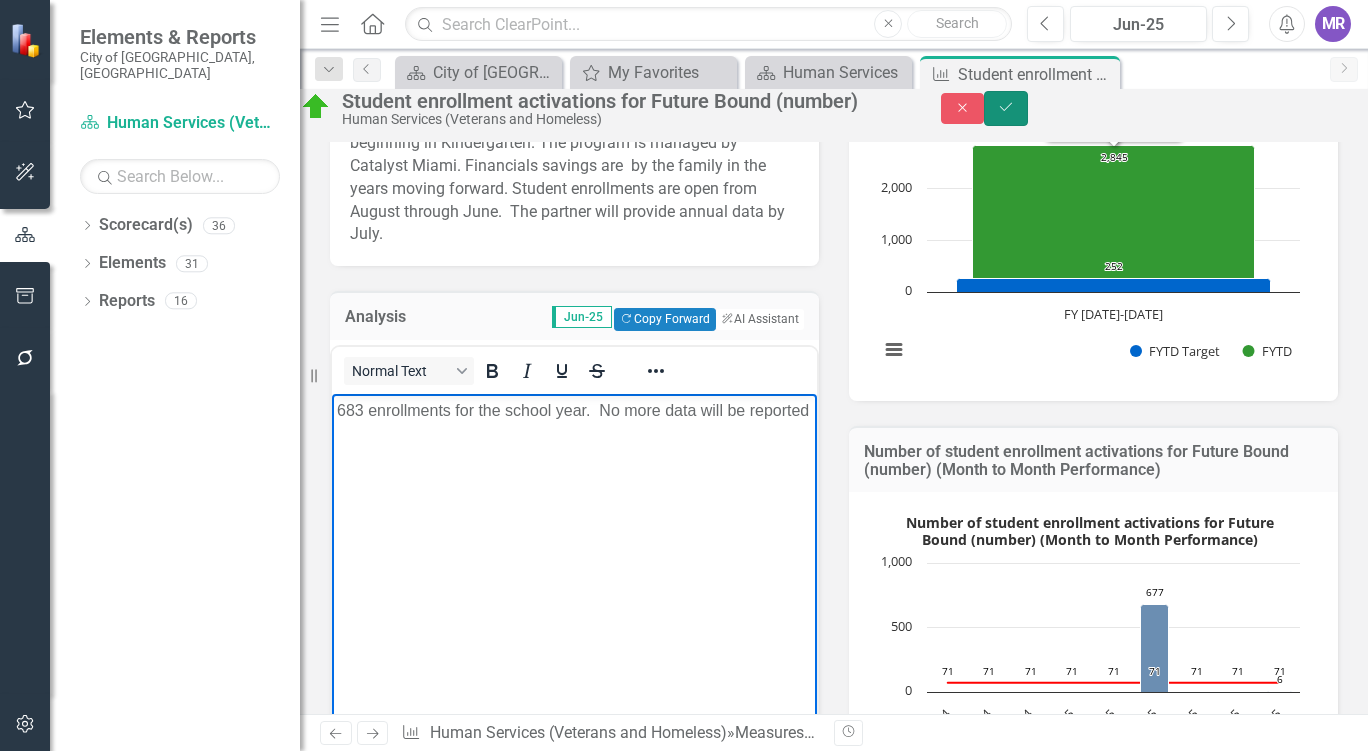 click on "Save" at bounding box center [1006, 108] 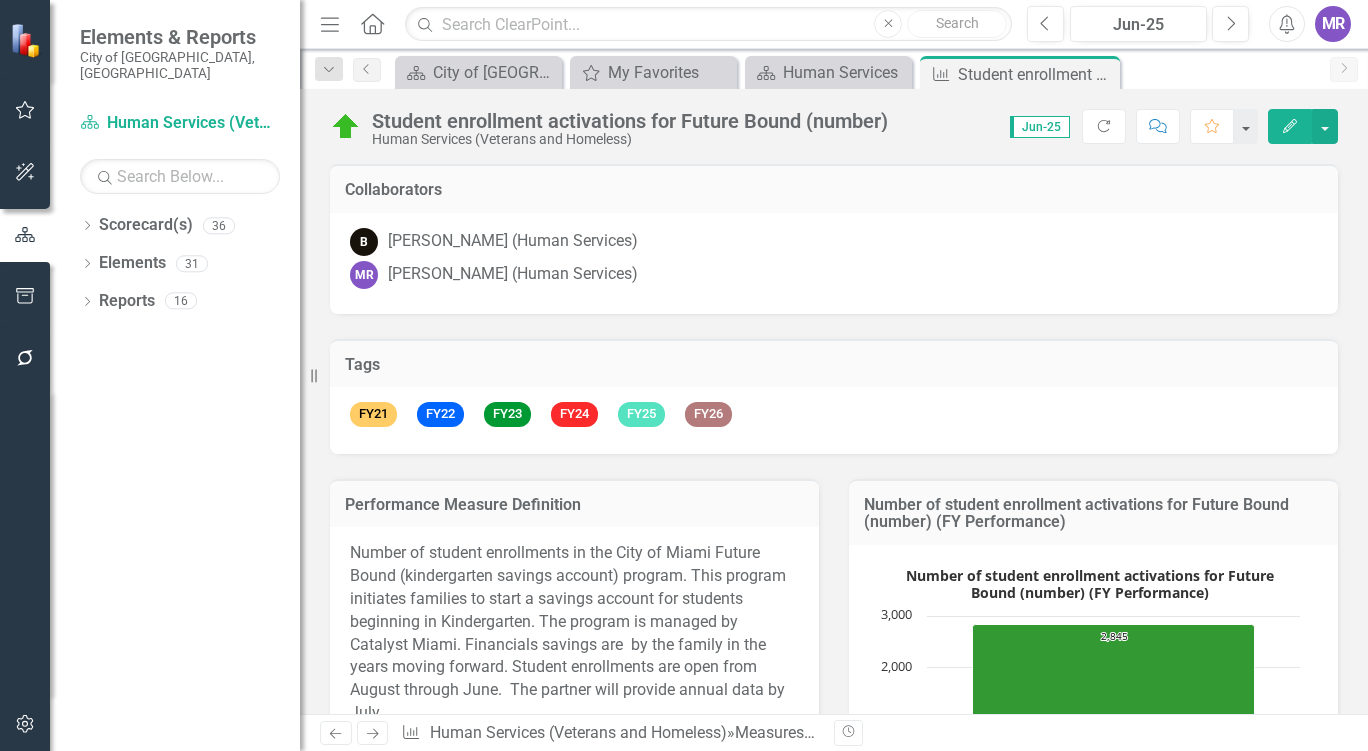 scroll, scrollTop: 0, scrollLeft: 0, axis: both 